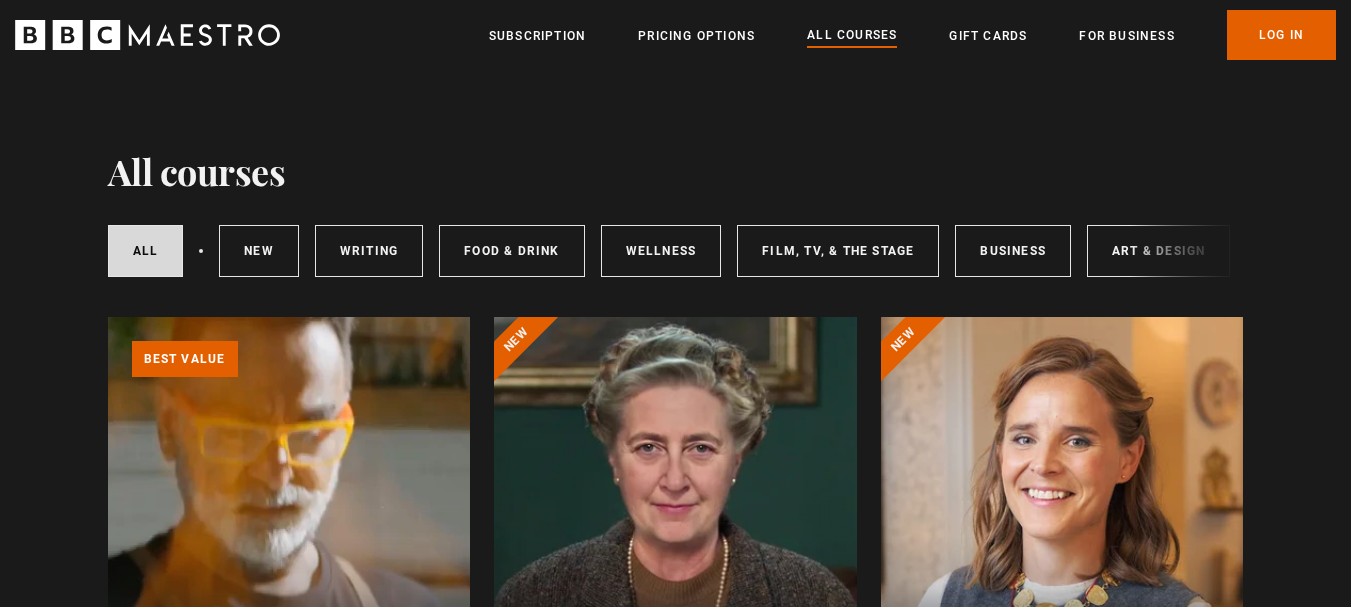 scroll, scrollTop: 0, scrollLeft: 0, axis: both 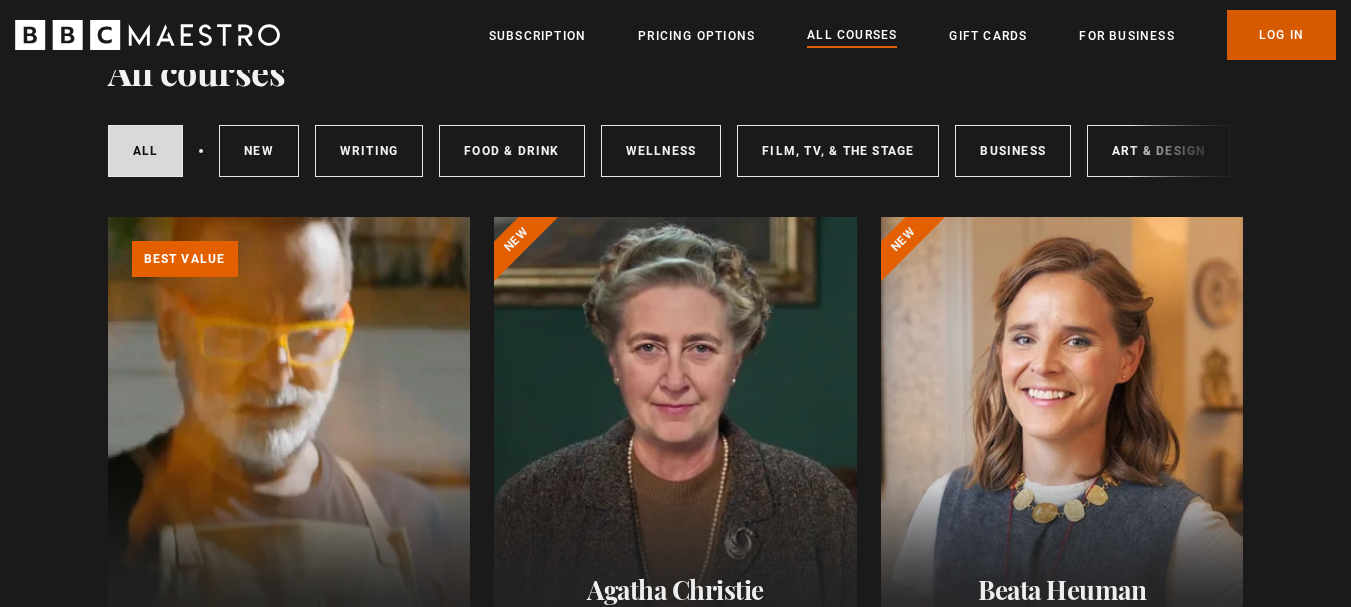 click on "Log In" at bounding box center (1281, 35) 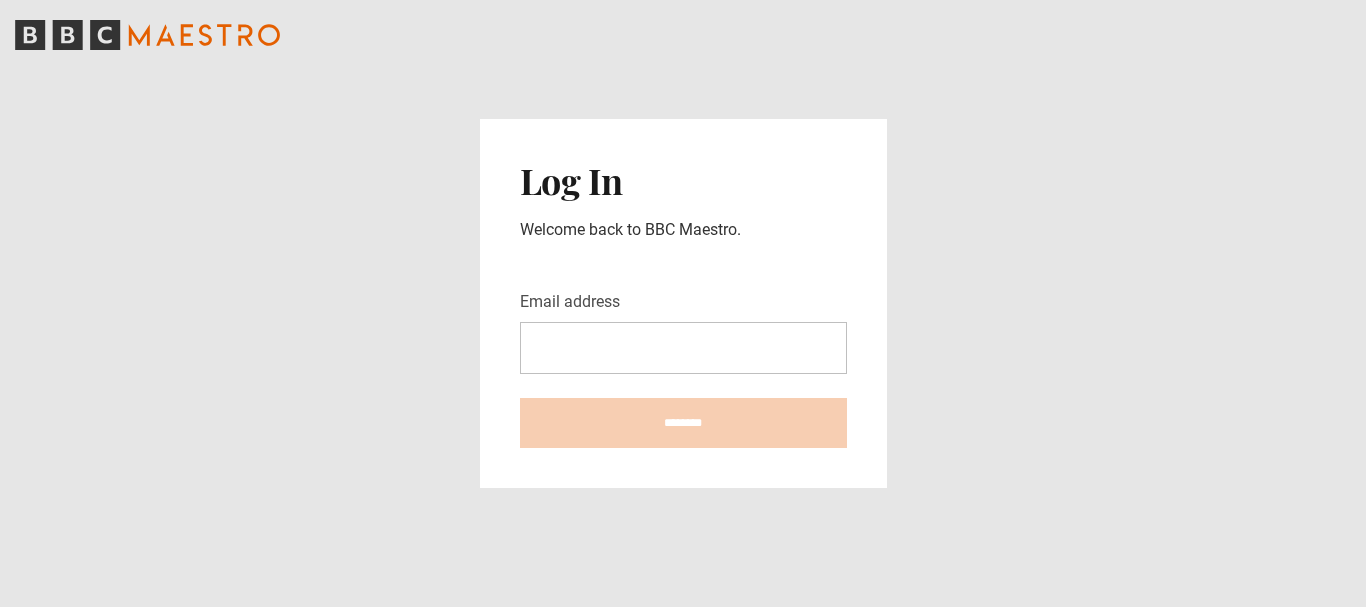 scroll, scrollTop: 0, scrollLeft: 0, axis: both 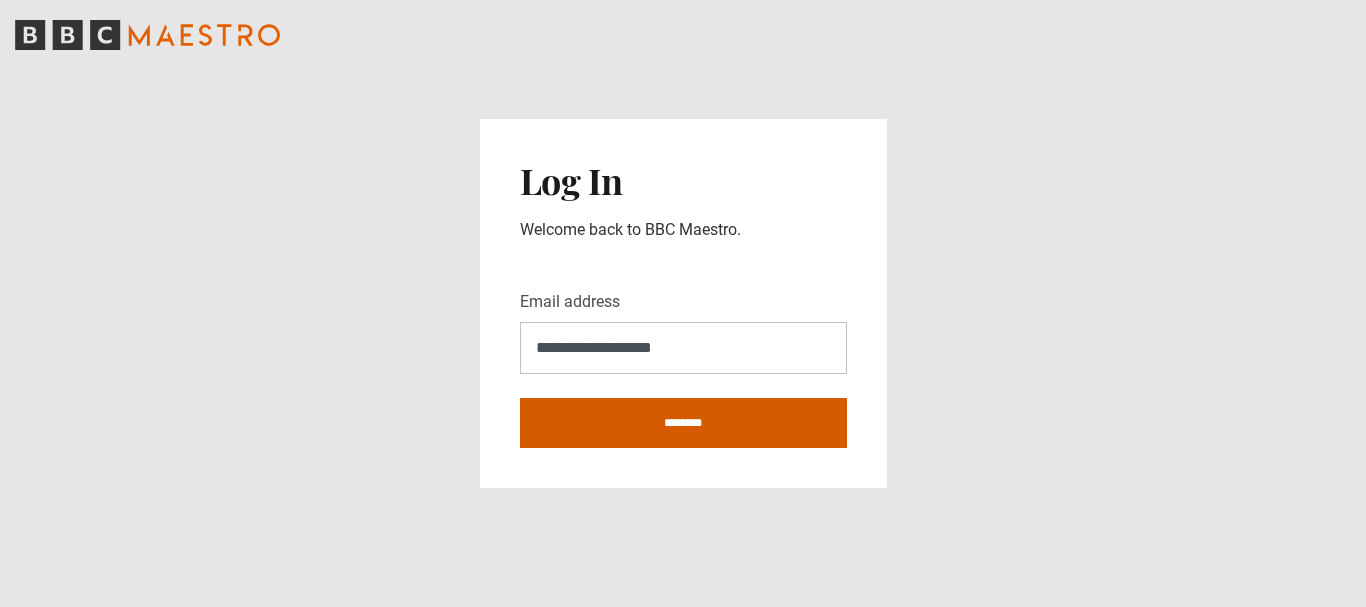 click on "********" at bounding box center [683, 423] 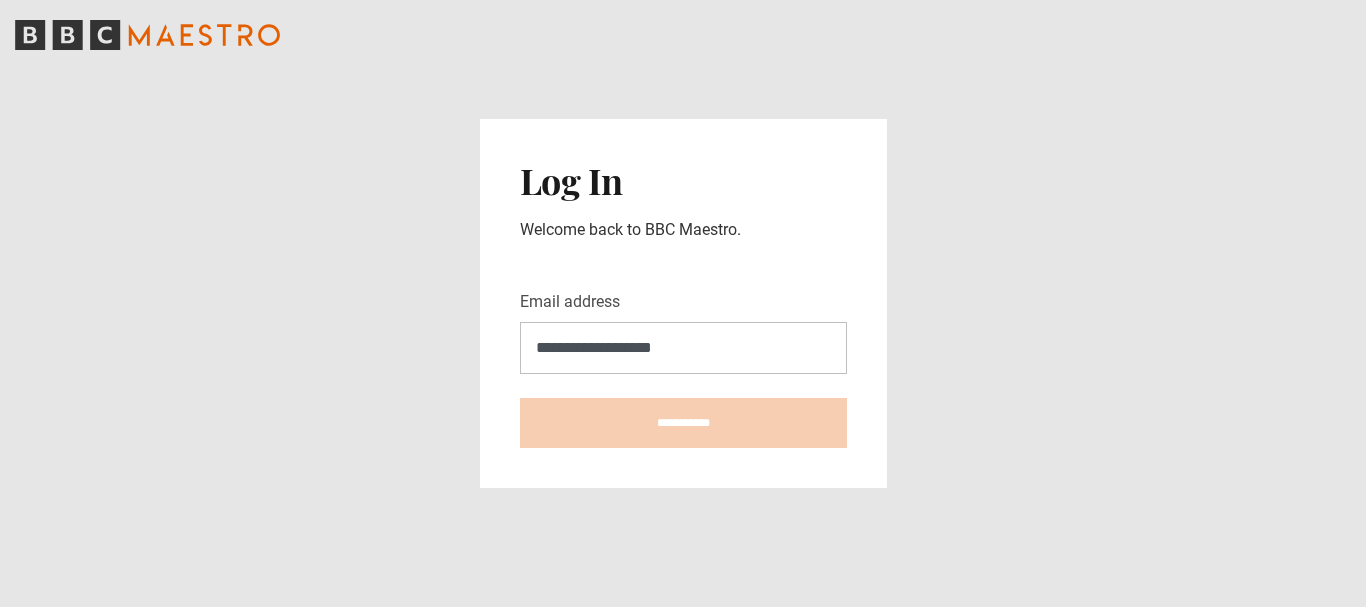type on "**********" 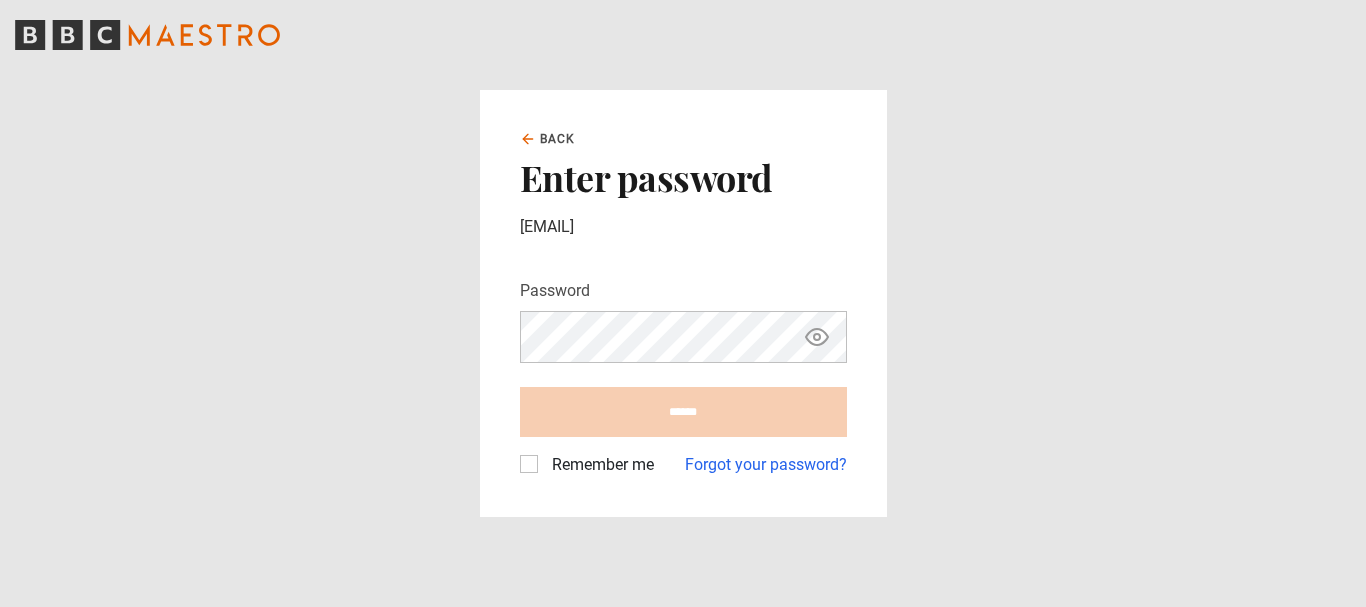 scroll, scrollTop: 0, scrollLeft: 0, axis: both 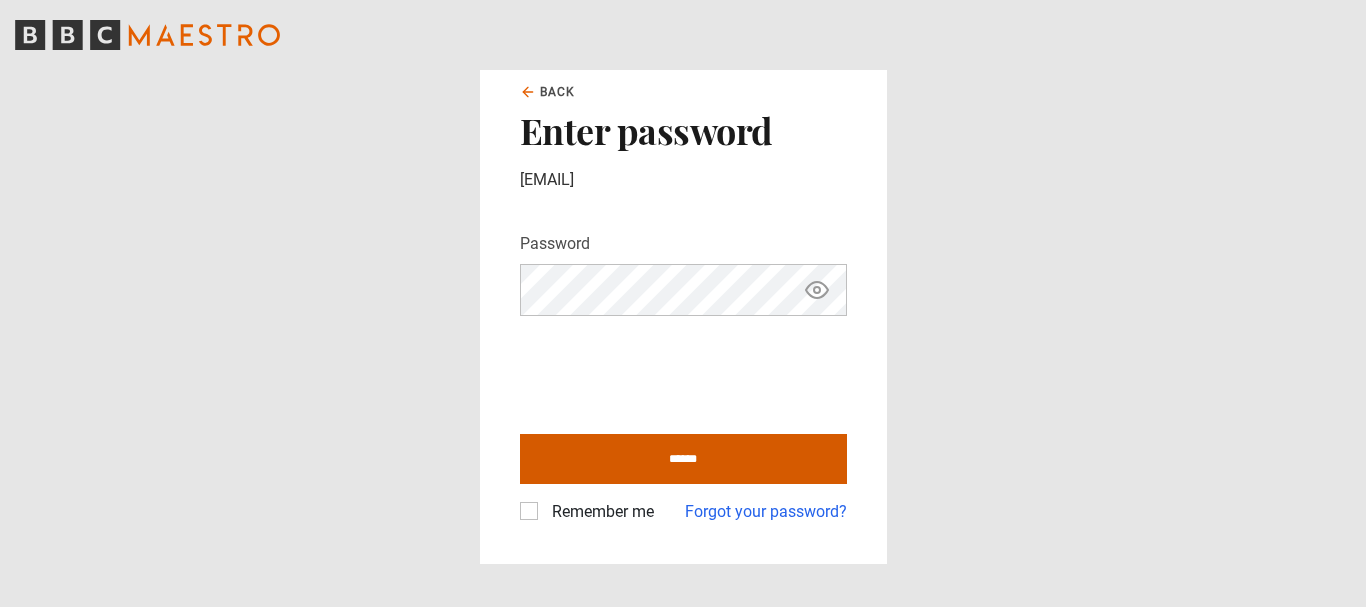 click on "******" at bounding box center [683, 459] 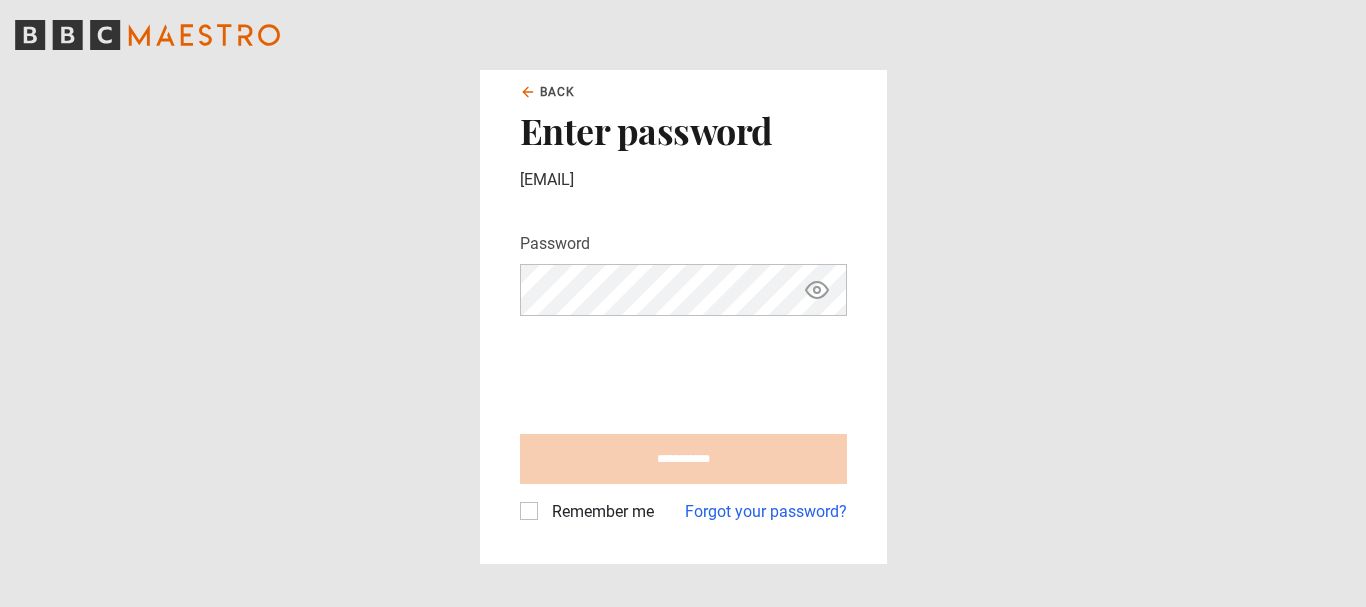 click on "Remember me" at bounding box center [599, 512] 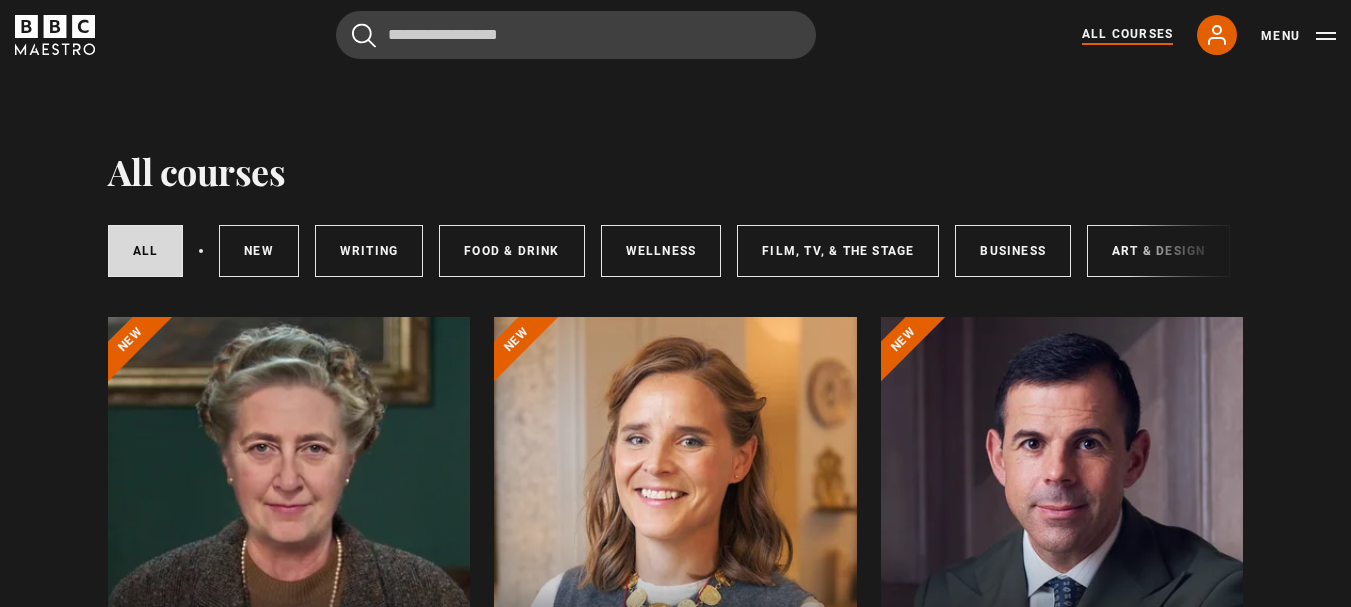 scroll, scrollTop: 0, scrollLeft: 0, axis: both 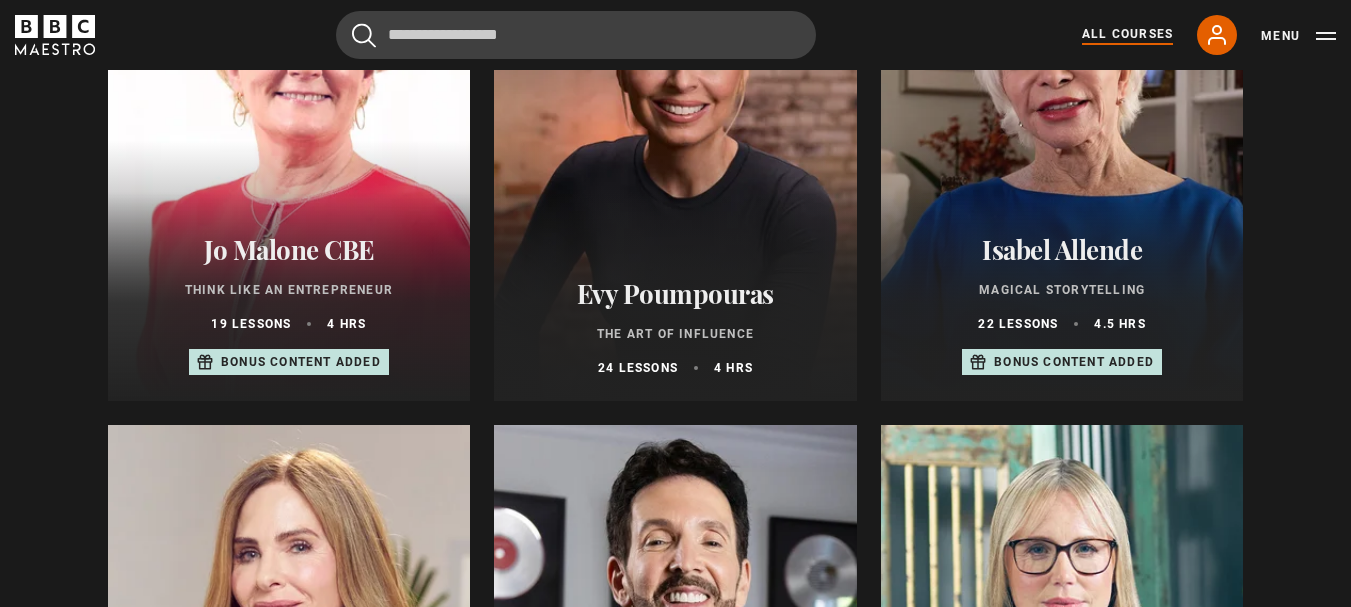 click at bounding box center (1062, 161) 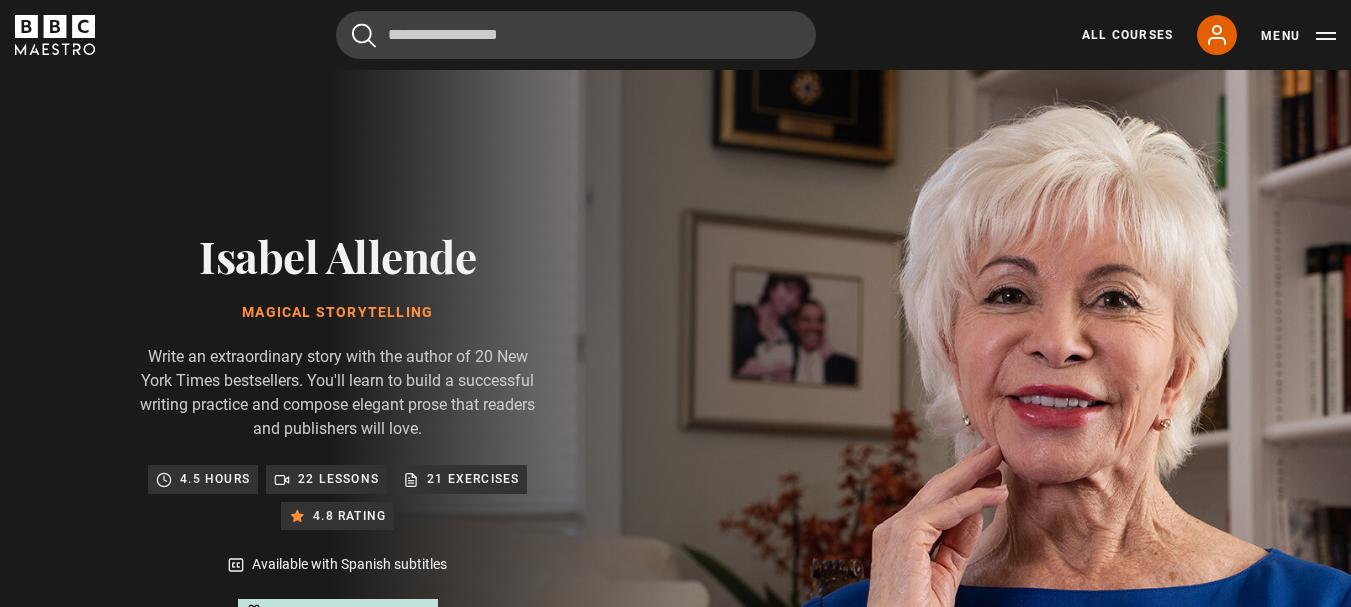 scroll, scrollTop: 978, scrollLeft: 0, axis: vertical 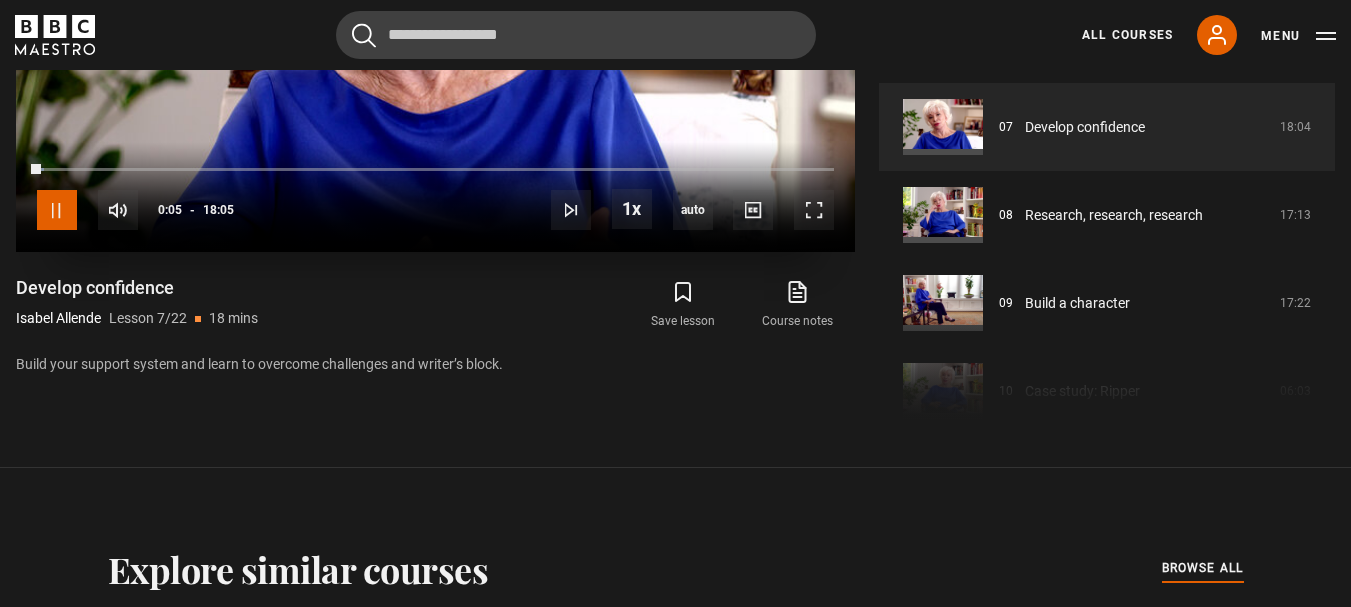 click at bounding box center [57, 210] 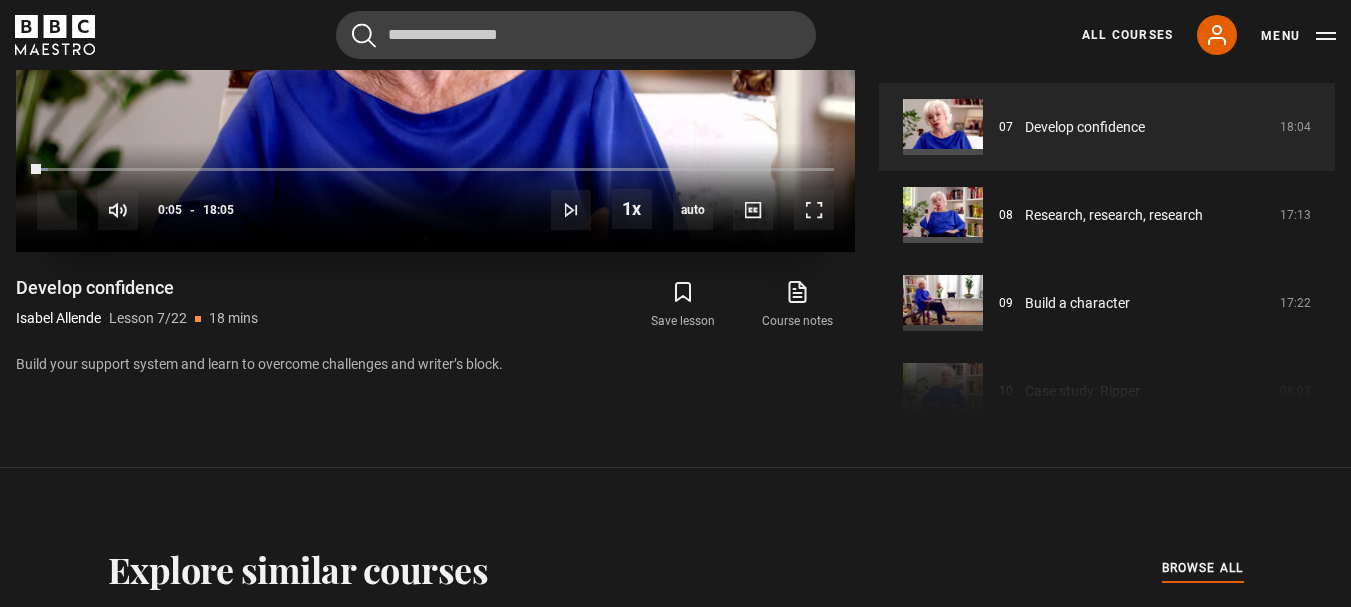 scroll, scrollTop: 1058, scrollLeft: 0, axis: vertical 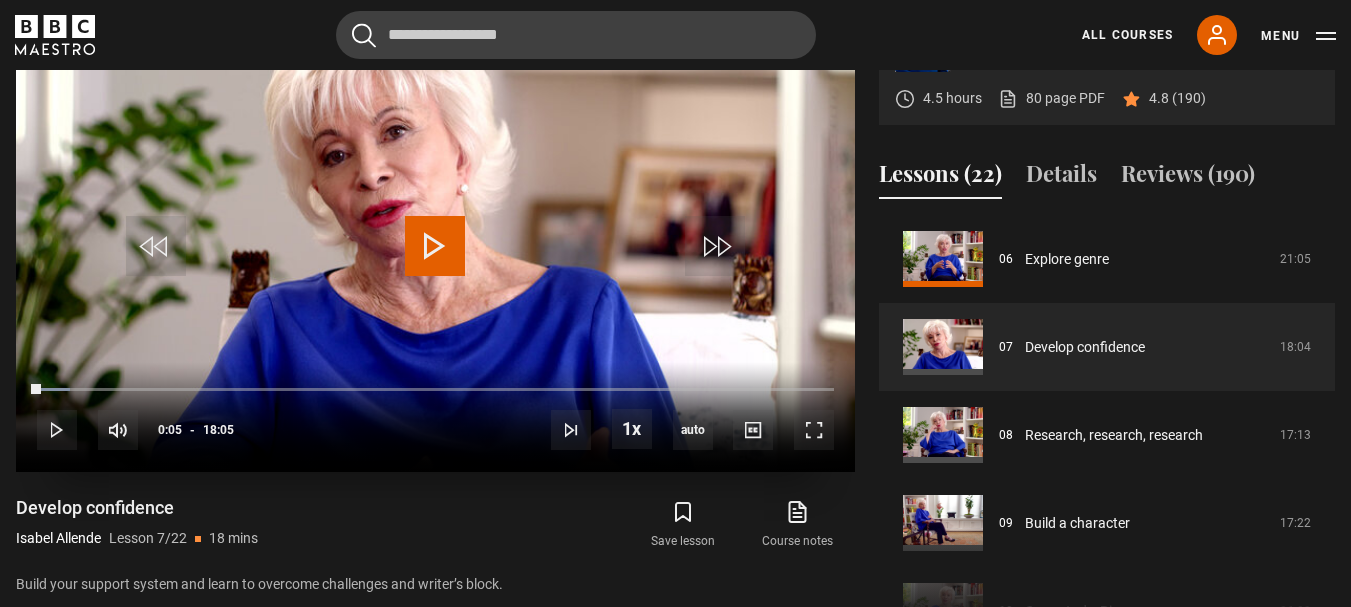 click at bounding box center [435, 246] 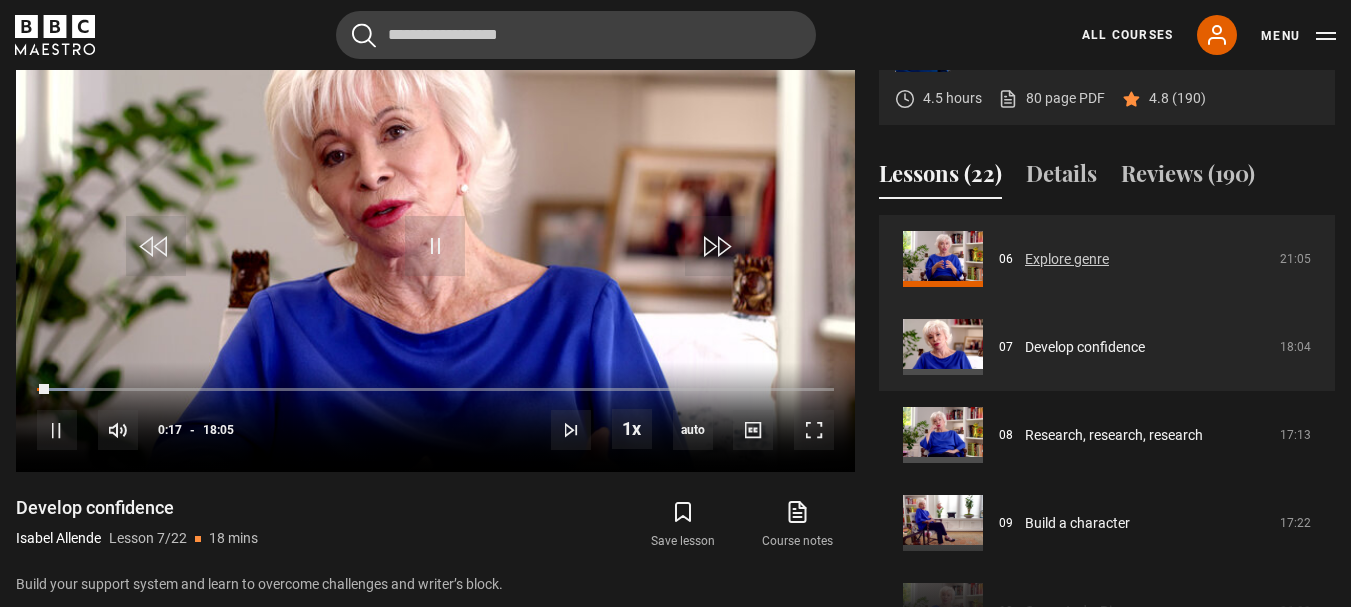 scroll, scrollTop: 428, scrollLeft: 0, axis: vertical 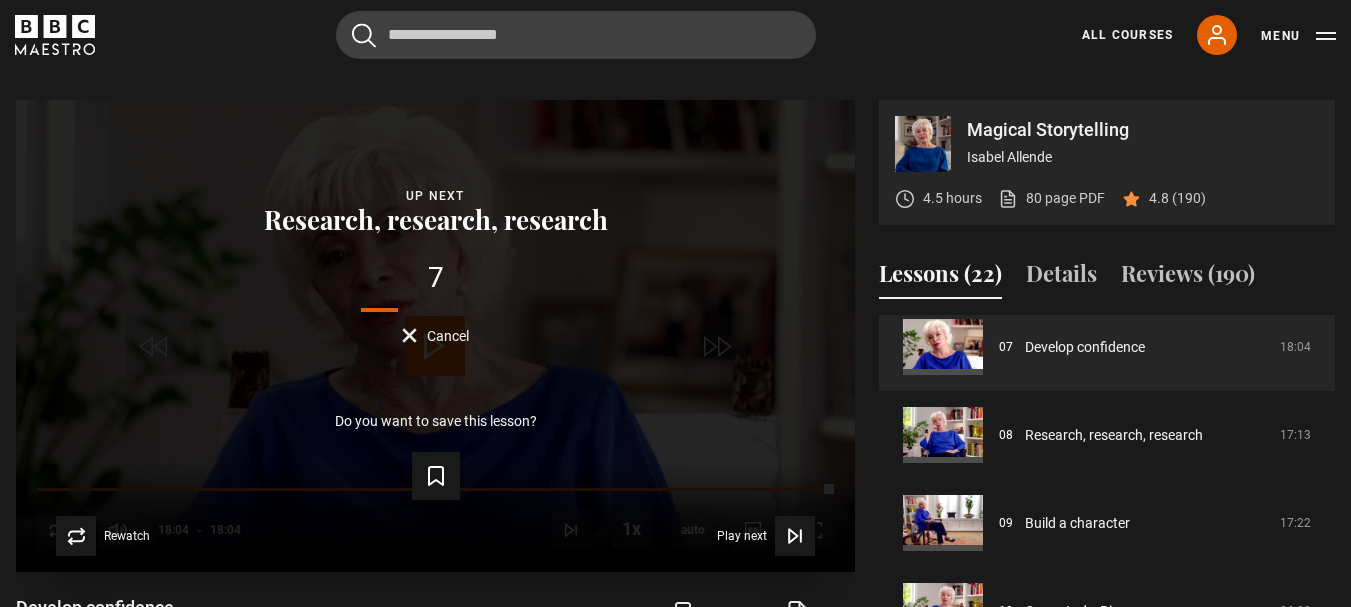 click on "Cancel" at bounding box center [435, 335] 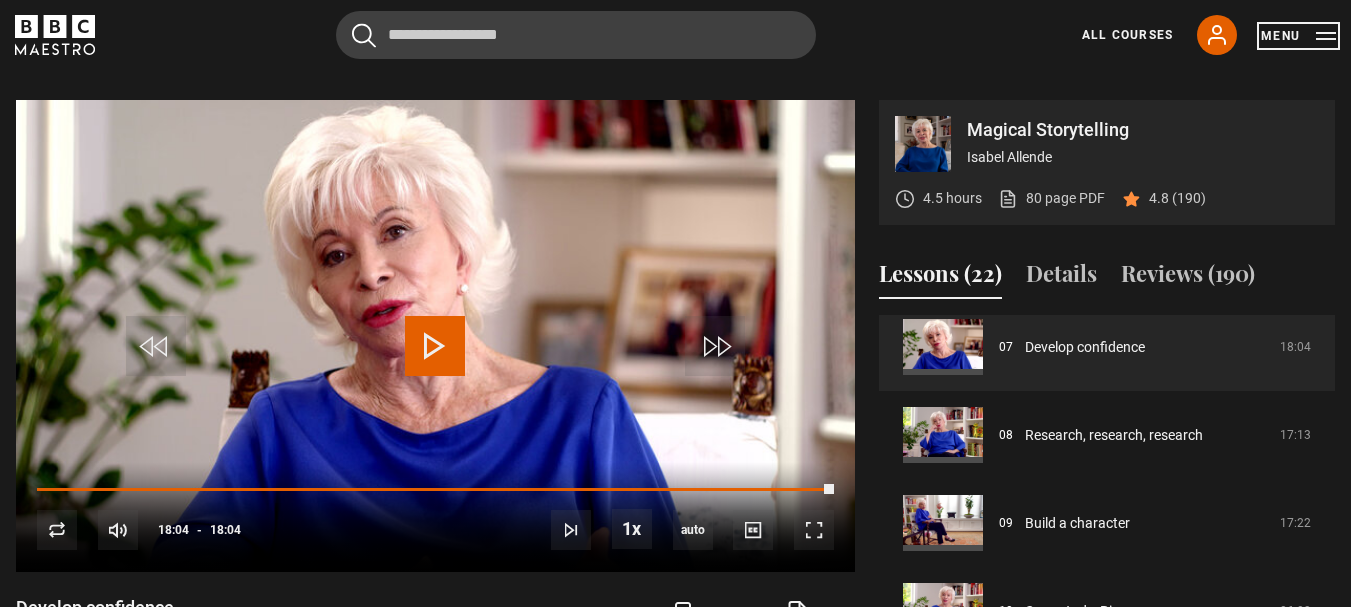 click on "Menu" at bounding box center [1298, 36] 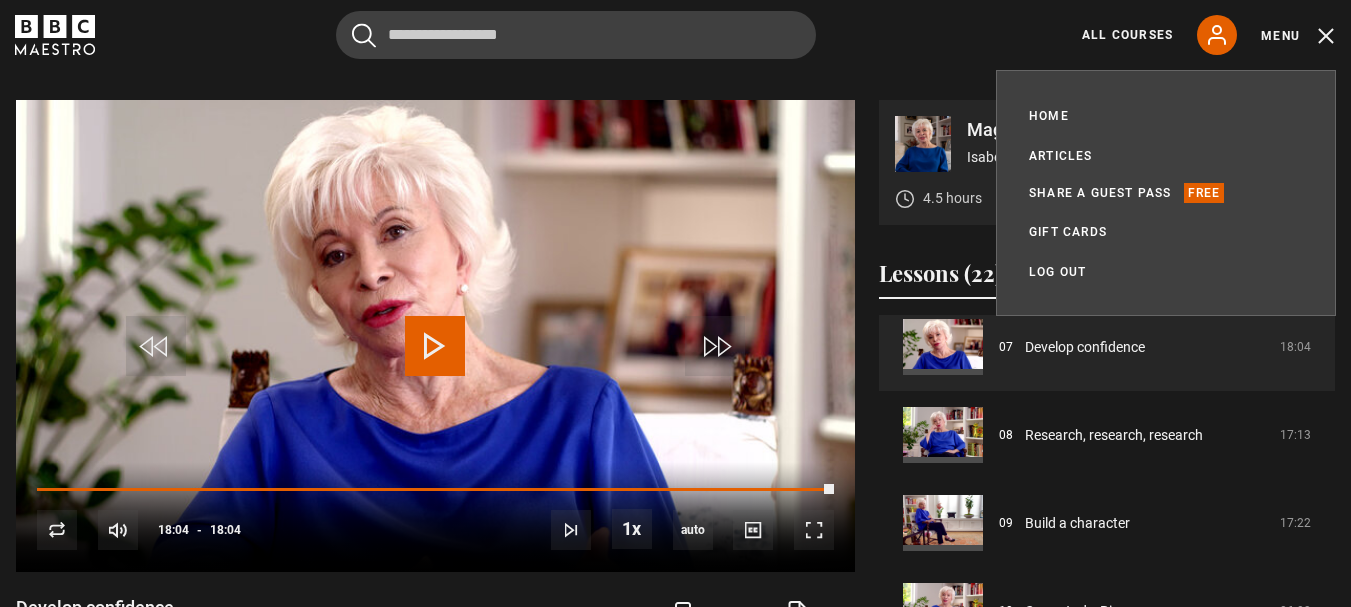 click on "Cancel
Courses
Previous courses
Next courses
Agatha Christie Writing 12  Related Lessons New Ago Perrone Mastering Mixology 22  Related Lessons New Isabel Allende Magical Storytelling 22  Related Lessons New Evy Poumpouras The Art of Influence 24  Related Lessons New Trinny Woodall Thriving in Business 24  Related Lessons Beata Heuman Interior Design 20  Related Lessons New Eric Vetro Sing Like the Stars 31  Related Lessons Stephanie Romiszewski  Sleep Better 21  Related Lessons Jo Malone CBE Think Like an Entrepreneur 19  Related Lessons New 21 7   12" at bounding box center [675, 35] 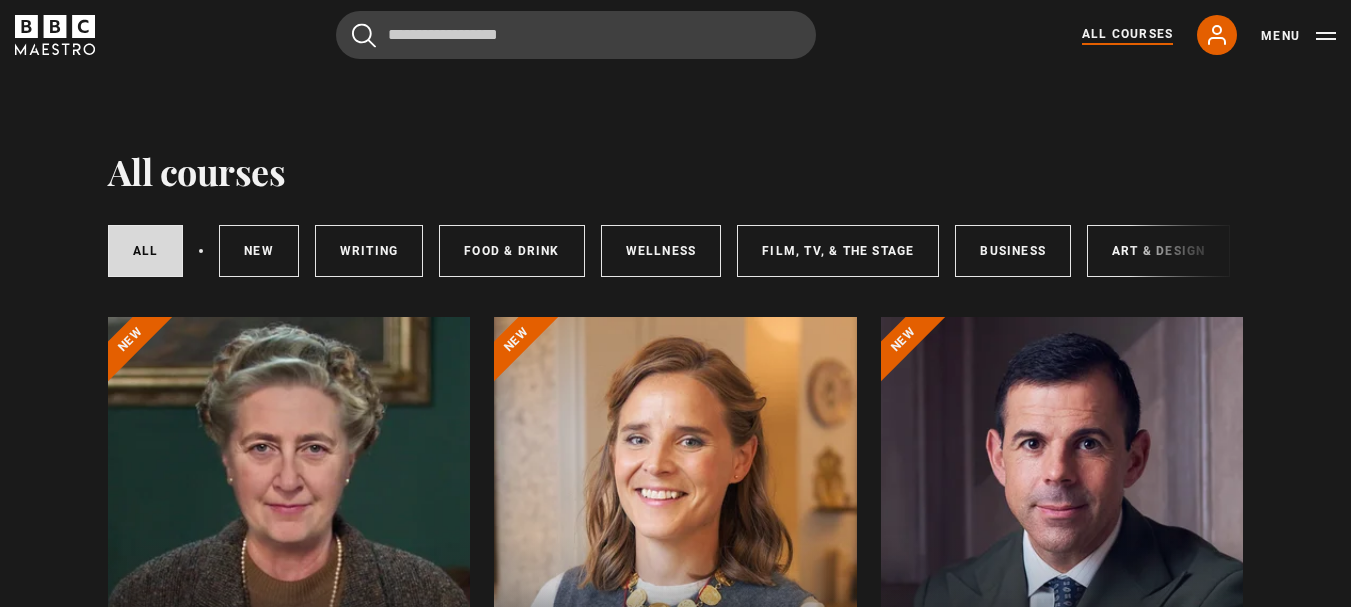 scroll, scrollTop: 300, scrollLeft: 0, axis: vertical 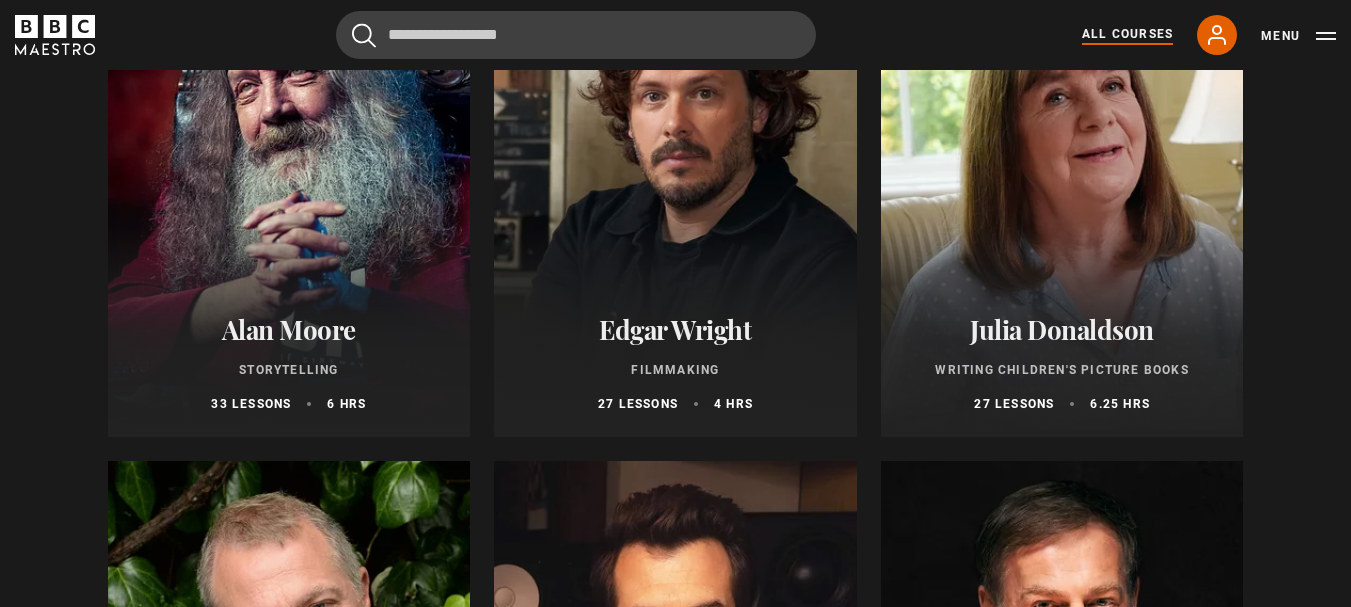 click at bounding box center [675, 197] 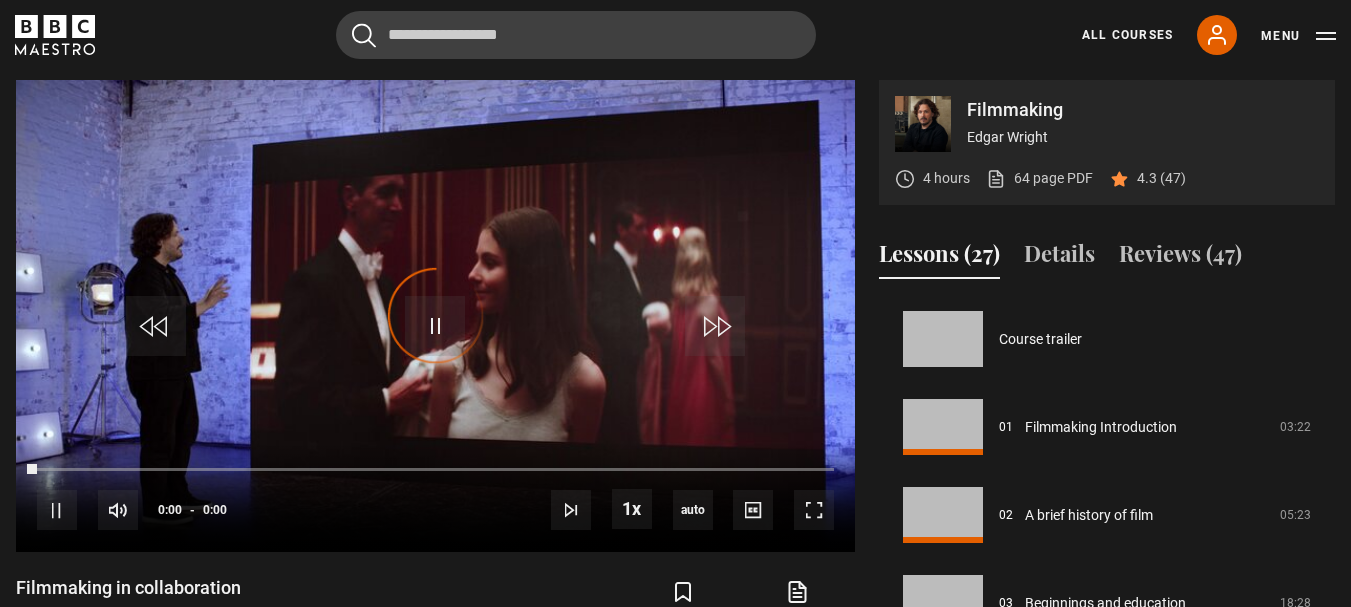 scroll, scrollTop: 849, scrollLeft: 0, axis: vertical 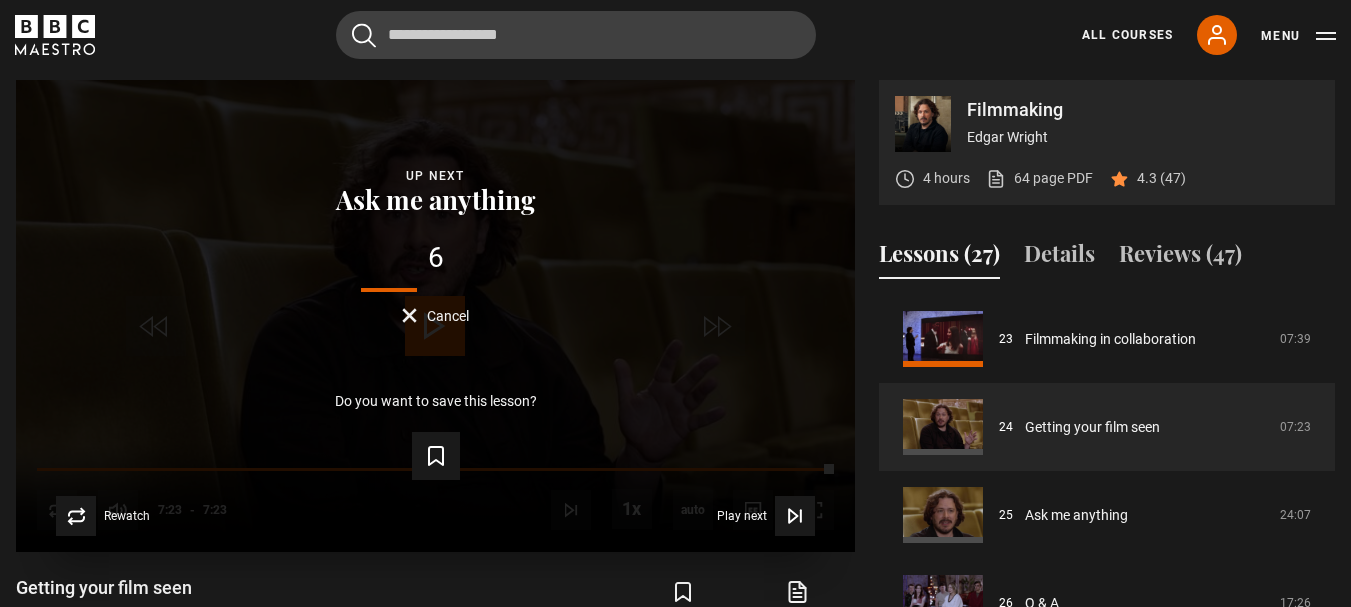 click on "Cancel" at bounding box center [435, 315] 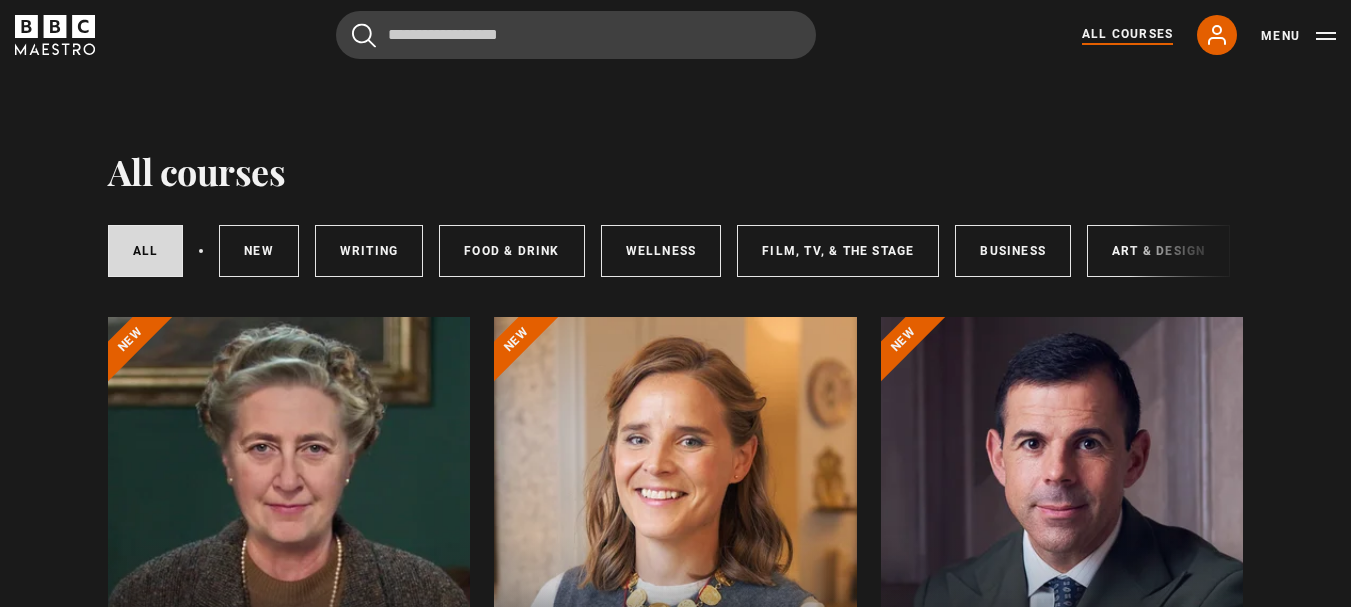 scroll, scrollTop: 0, scrollLeft: 0, axis: both 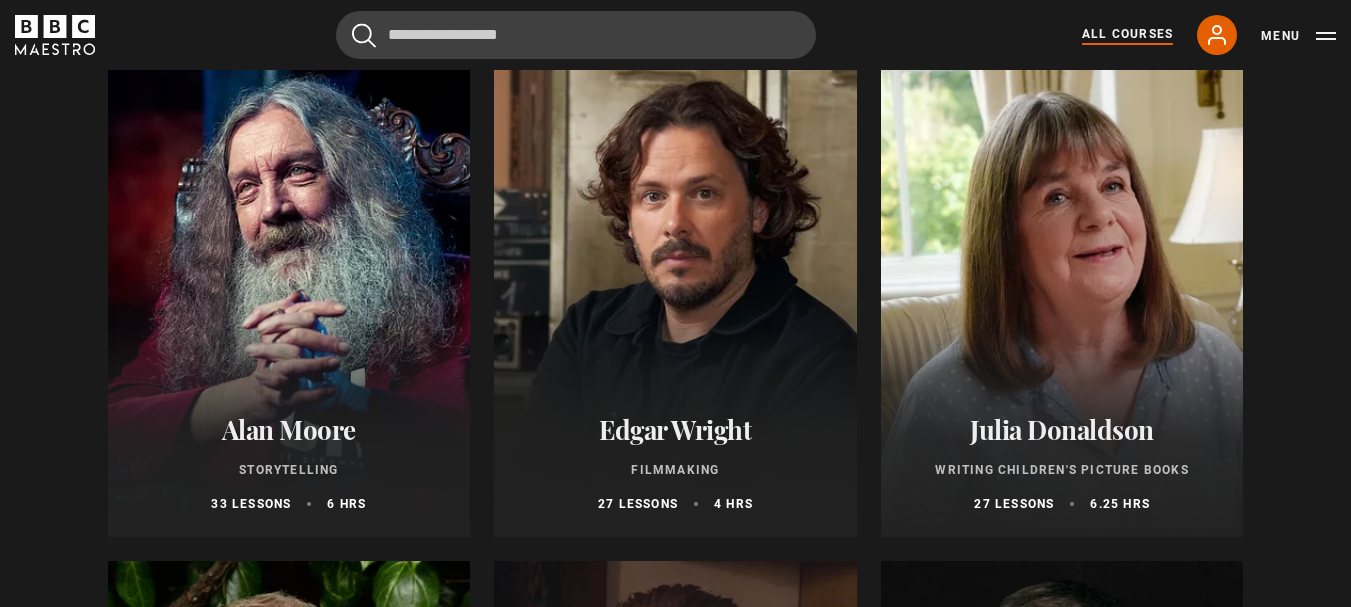 click at bounding box center (289, 297) 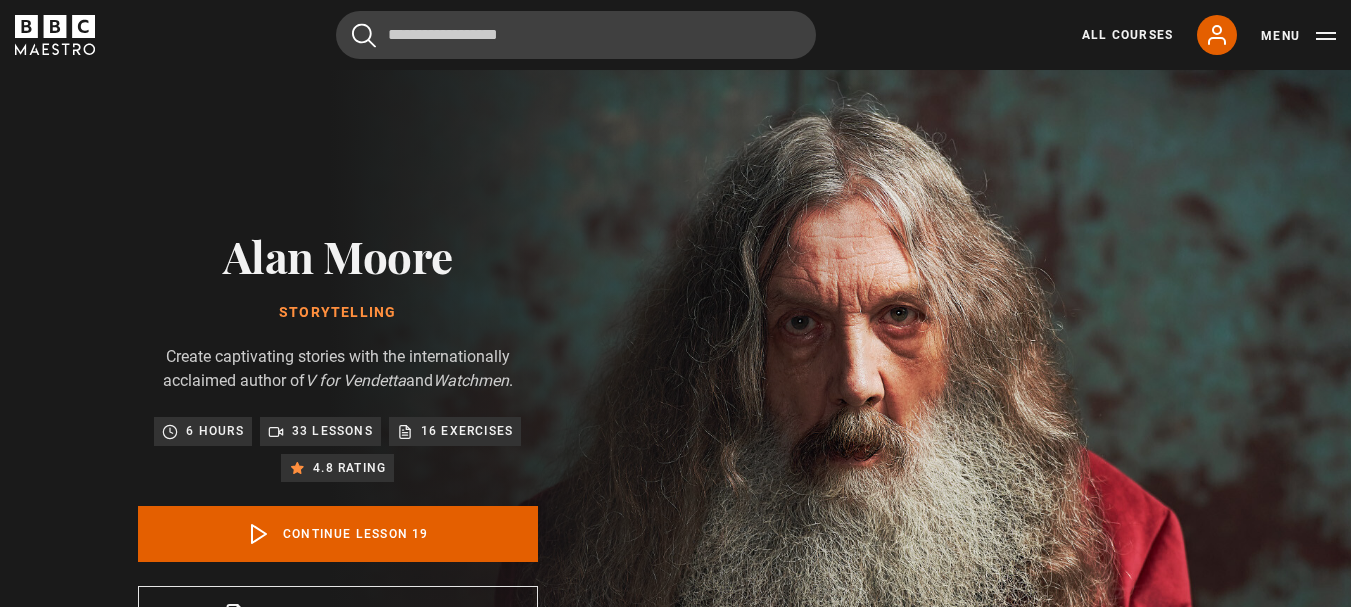 scroll, scrollTop: 804, scrollLeft: 0, axis: vertical 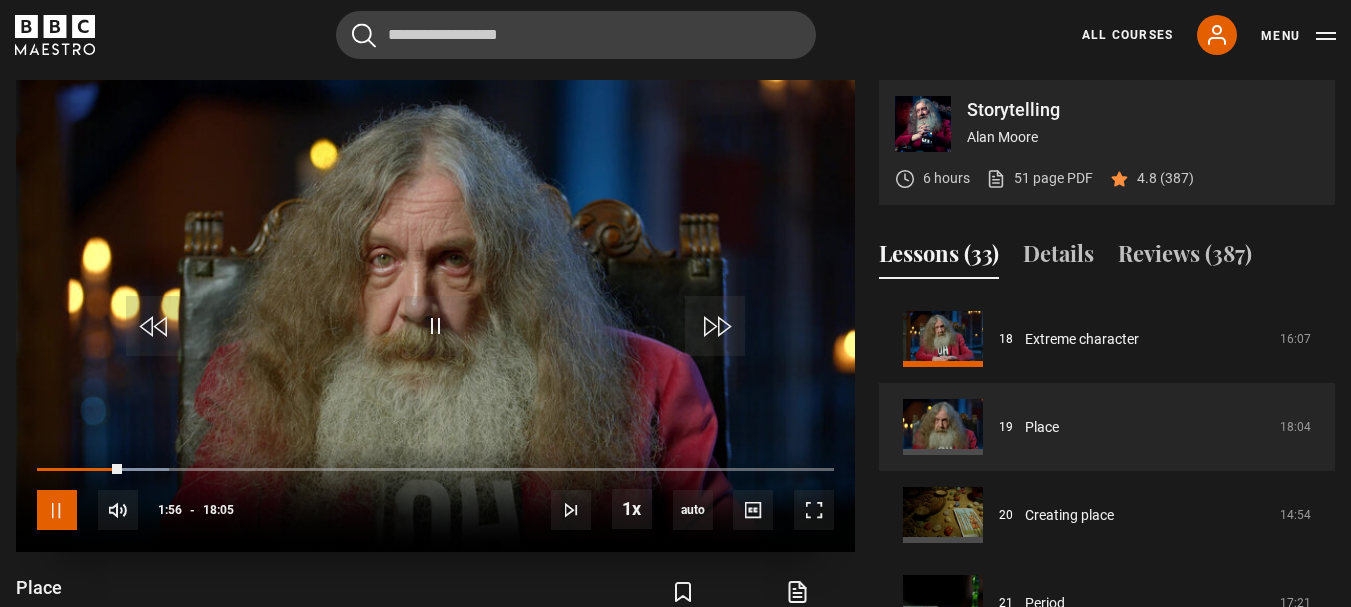 click at bounding box center [57, 510] 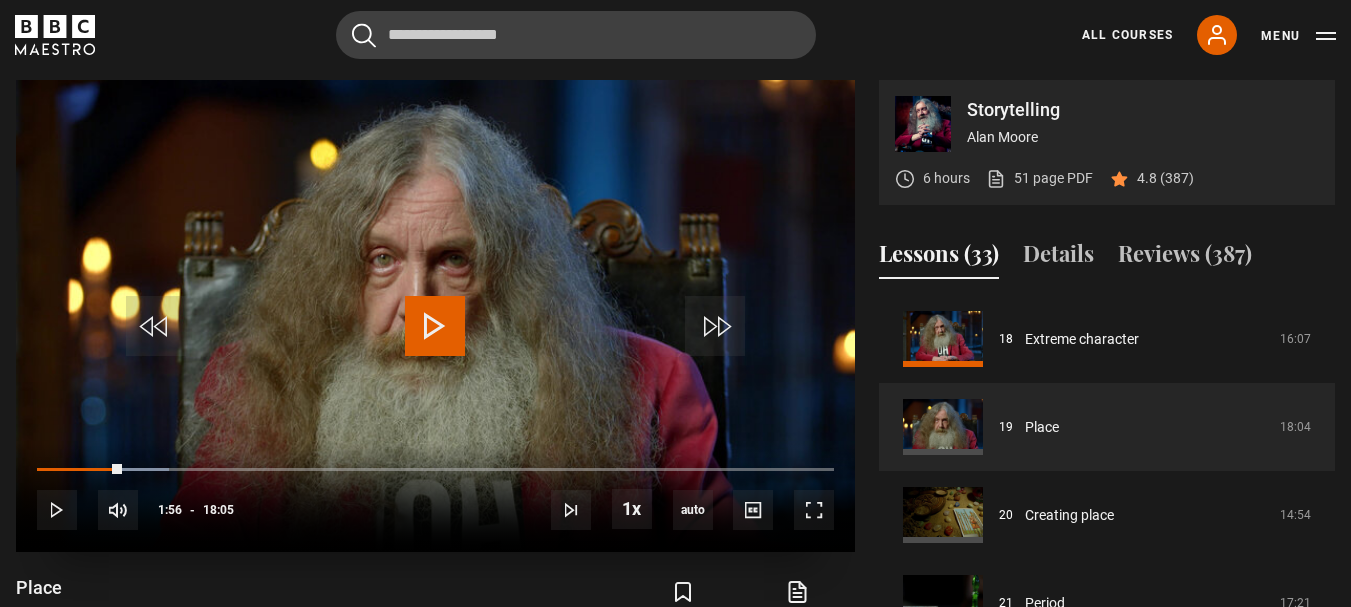 click at bounding box center (435, 326) 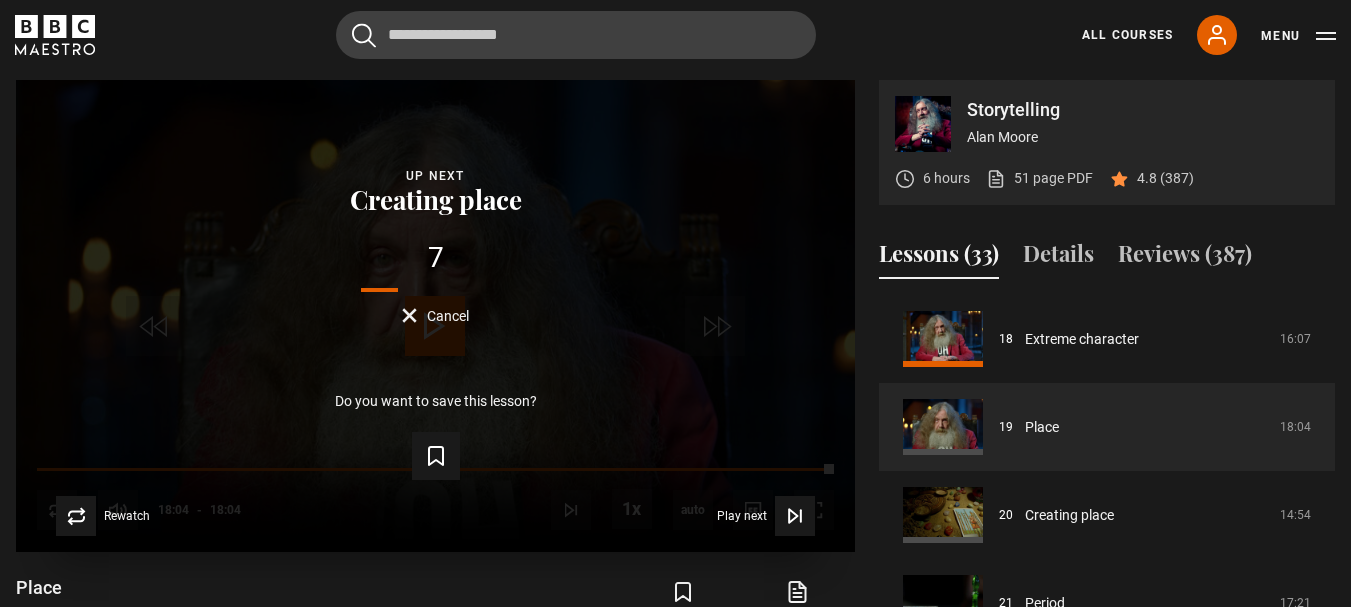 click on "Cancel" at bounding box center (435, 315) 